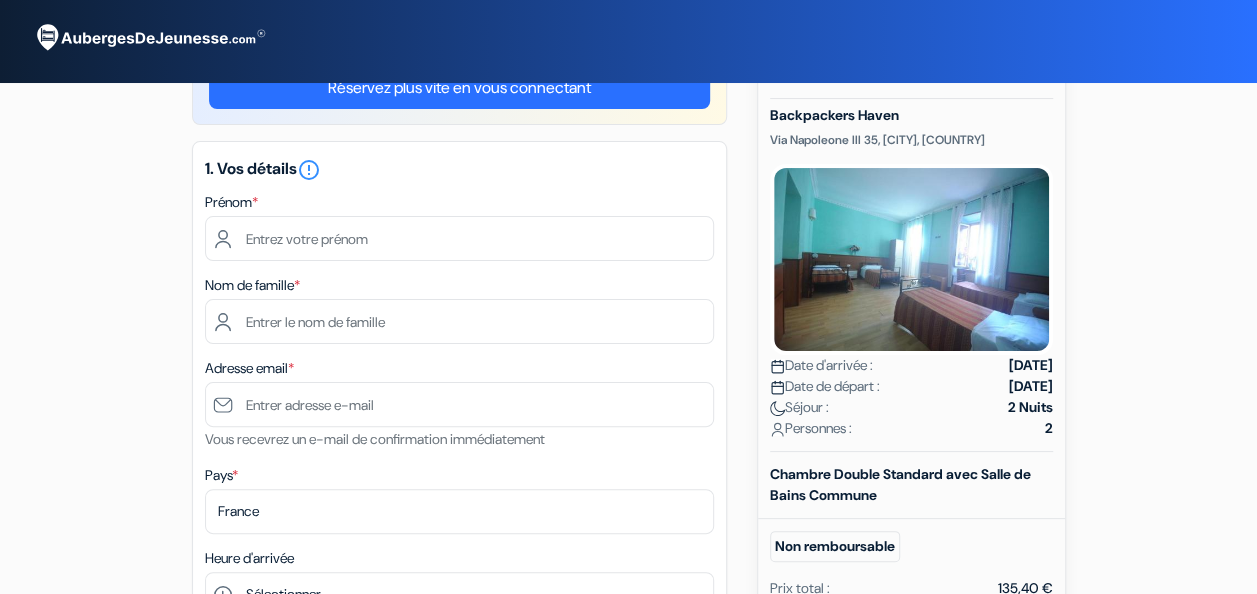 scroll, scrollTop: 60, scrollLeft: 0, axis: vertical 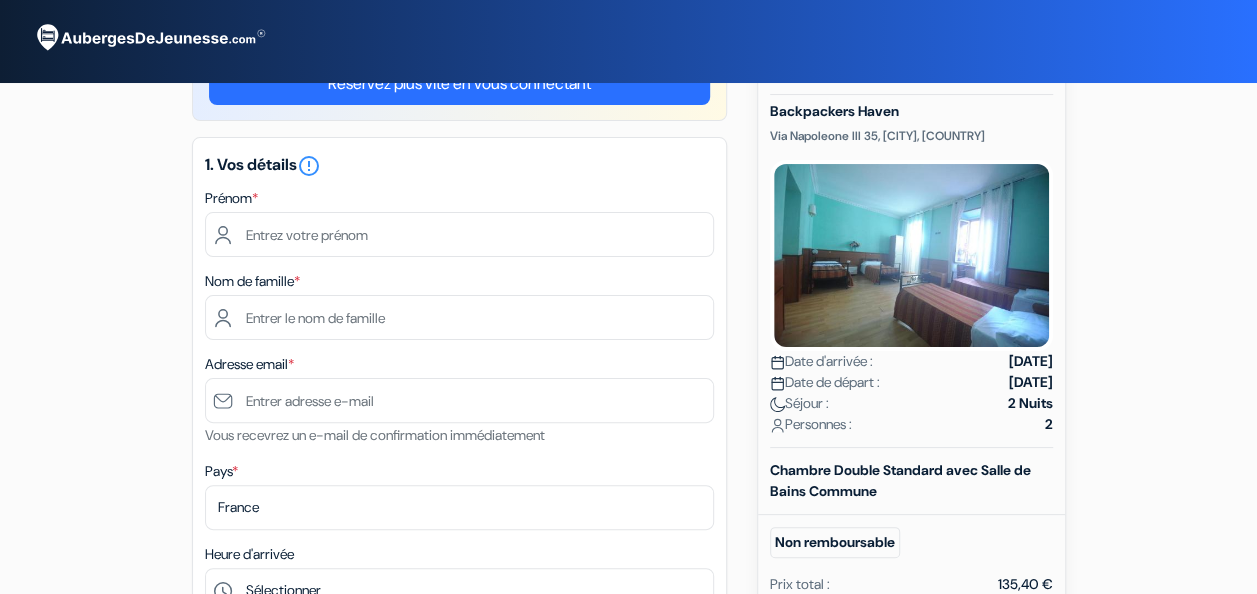 drag, startPoint x: 932, startPoint y: 380, endPoint x: 1016, endPoint y: 402, distance: 86.833176 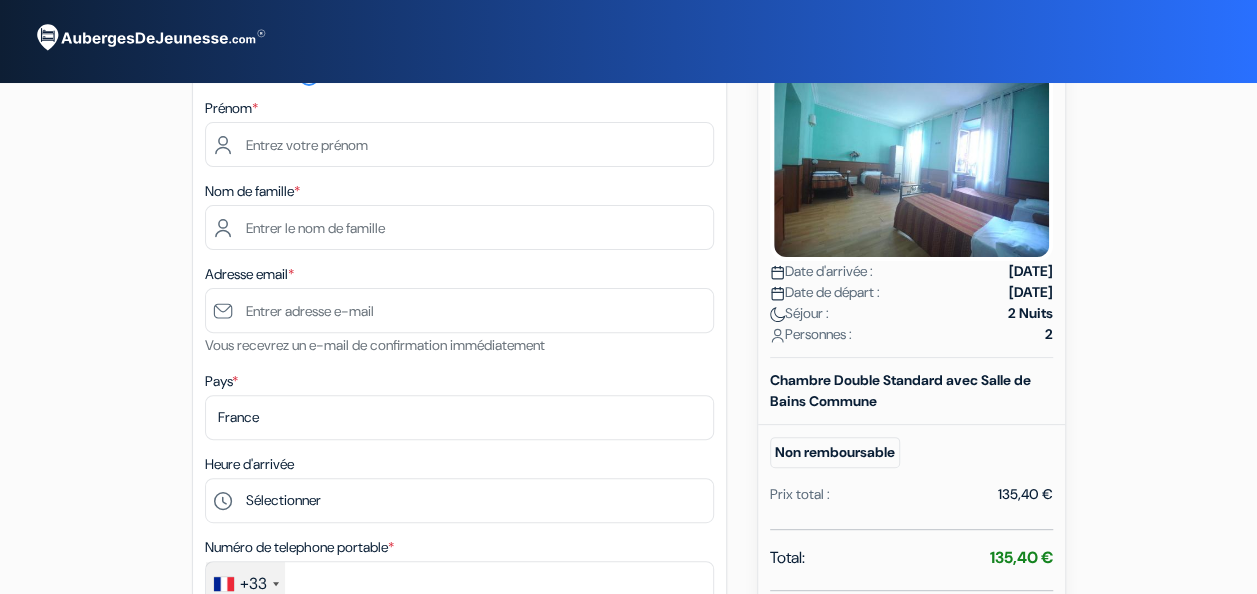 scroll, scrollTop: 153, scrollLeft: 0, axis: vertical 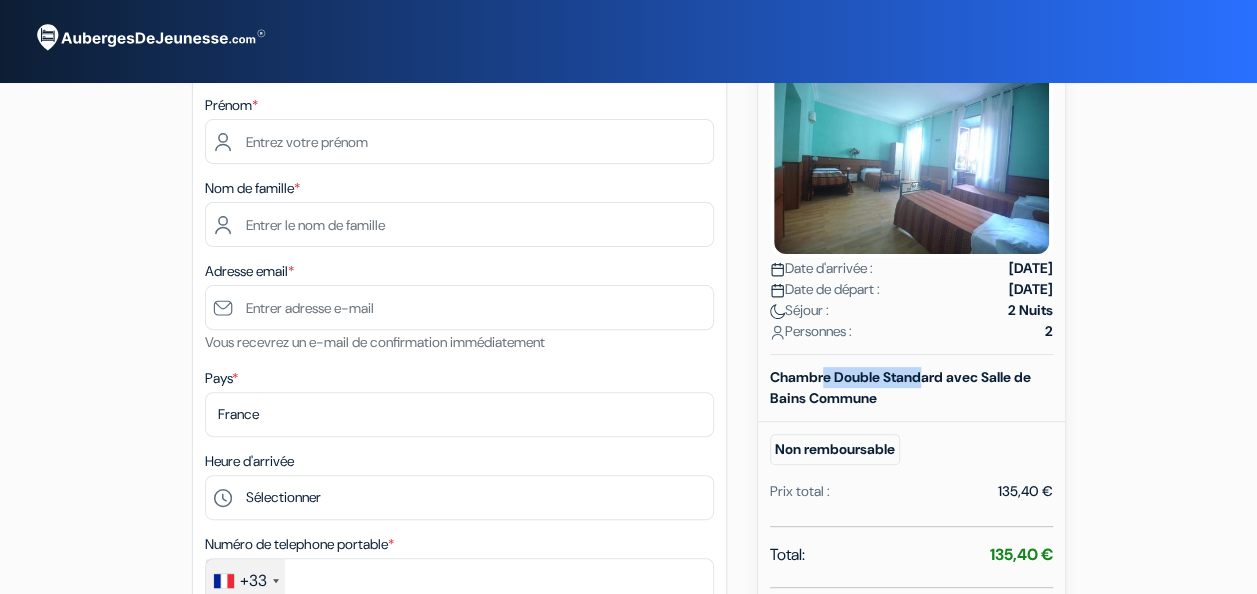 drag, startPoint x: 821, startPoint y: 375, endPoint x: 940, endPoint y: 380, distance: 119.104996 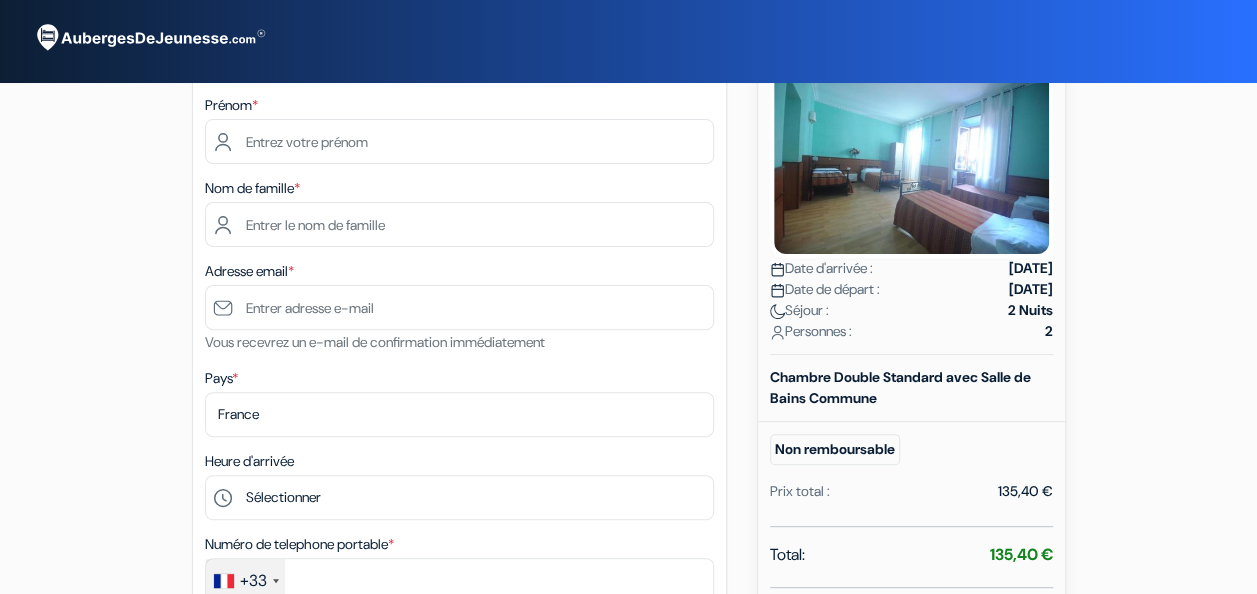 drag, startPoint x: 940, startPoint y: 380, endPoint x: 958, endPoint y: 400, distance: 26.907248 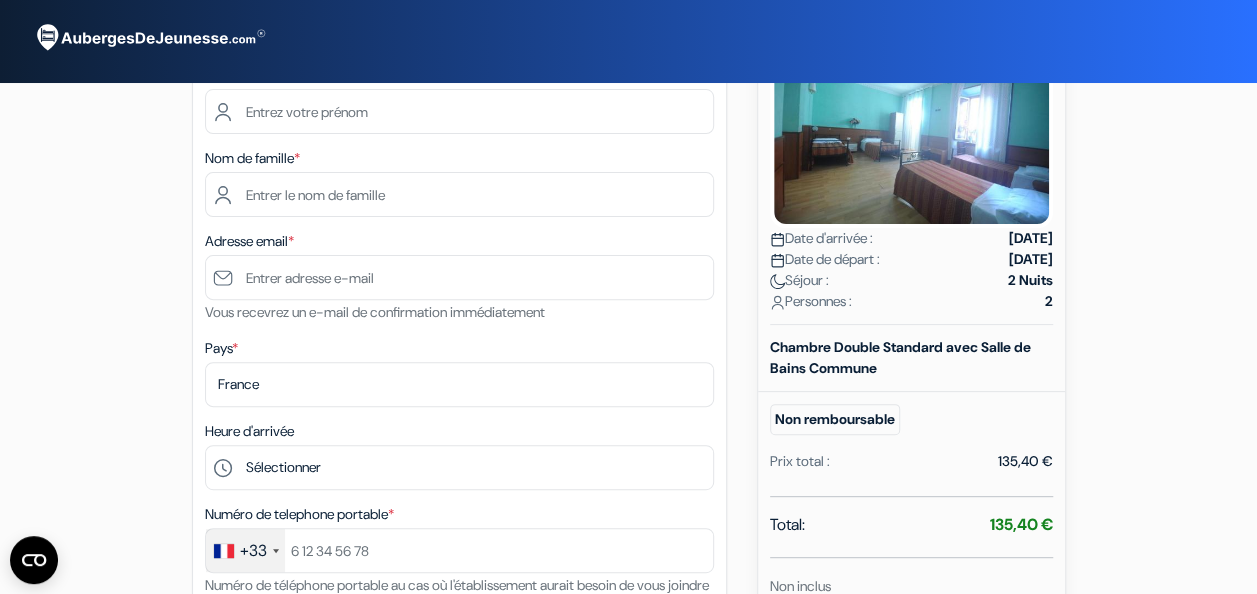 scroll, scrollTop: 0, scrollLeft: 0, axis: both 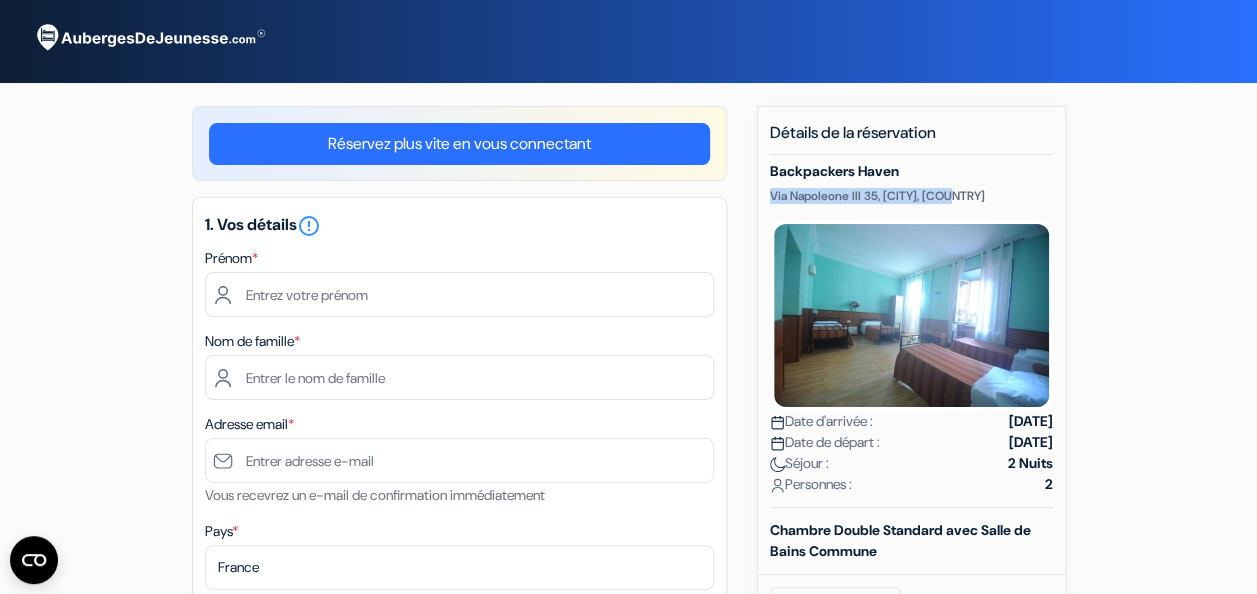 drag, startPoint x: 770, startPoint y: 192, endPoint x: 957, endPoint y: 192, distance: 187 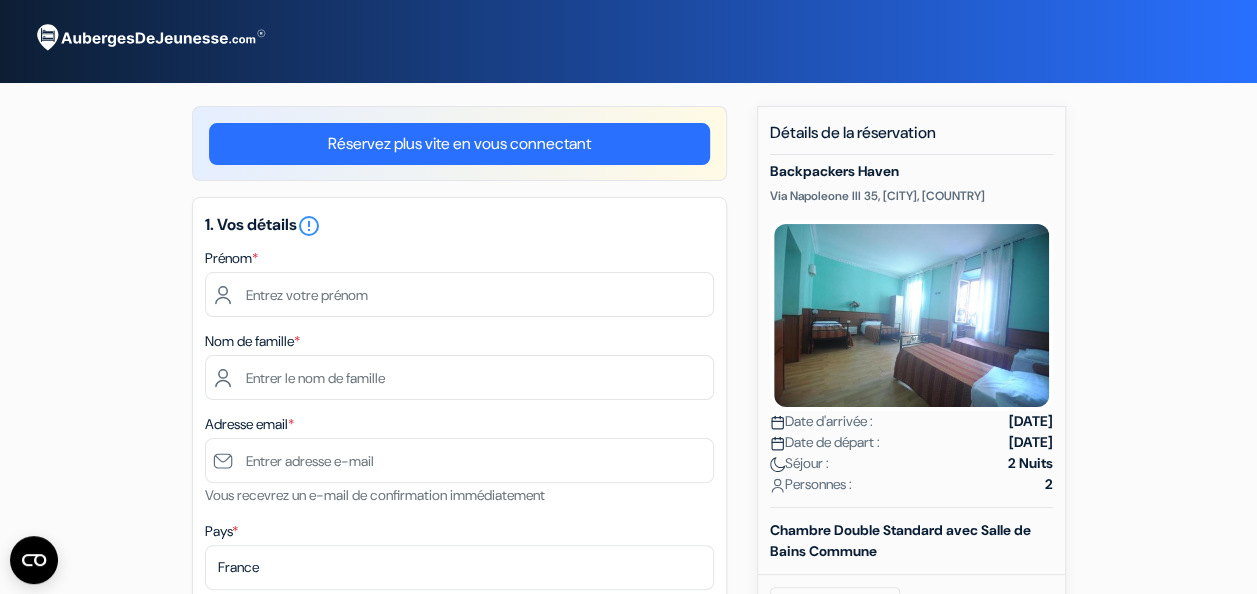 click on "add_box
Backpackers Haven
Via Napoleone III 35,
[CITY],
[COUNTRY]
Détails de l'établissement
X
Backpackers Haven no_plan" at bounding box center (629, 782) 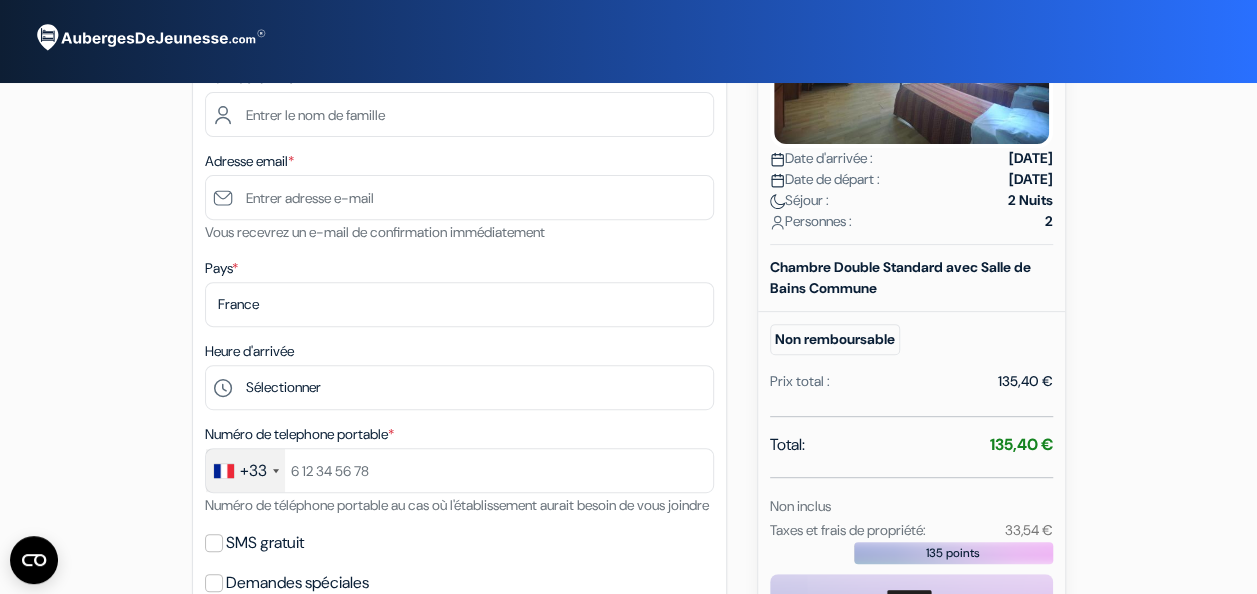 drag, startPoint x: 998, startPoint y: 260, endPoint x: 1008, endPoint y: 282, distance: 24.166092 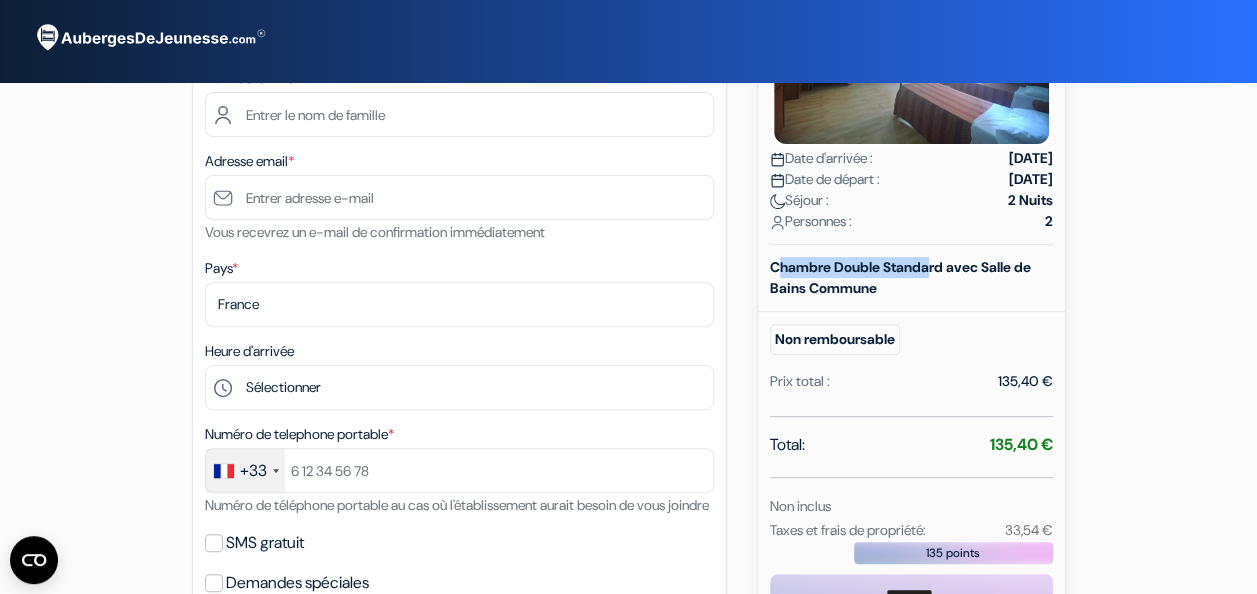 drag, startPoint x: 768, startPoint y: 259, endPoint x: 931, endPoint y: 262, distance: 163.0276 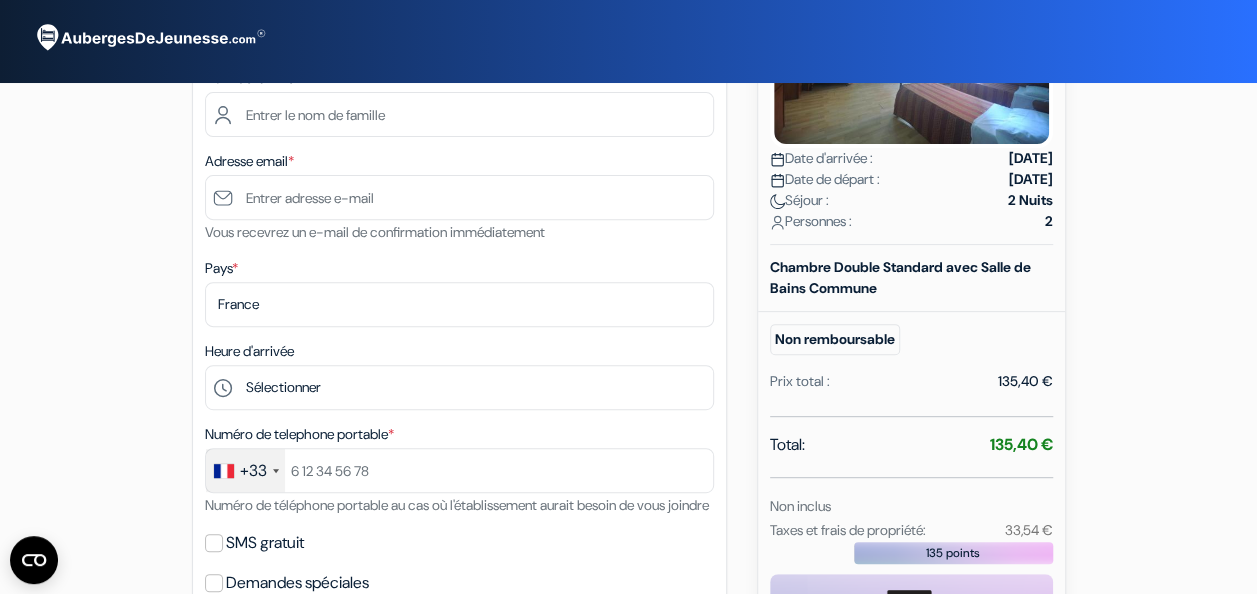 drag, startPoint x: 931, startPoint y: 262, endPoint x: 966, endPoint y: 296, distance: 48.79549 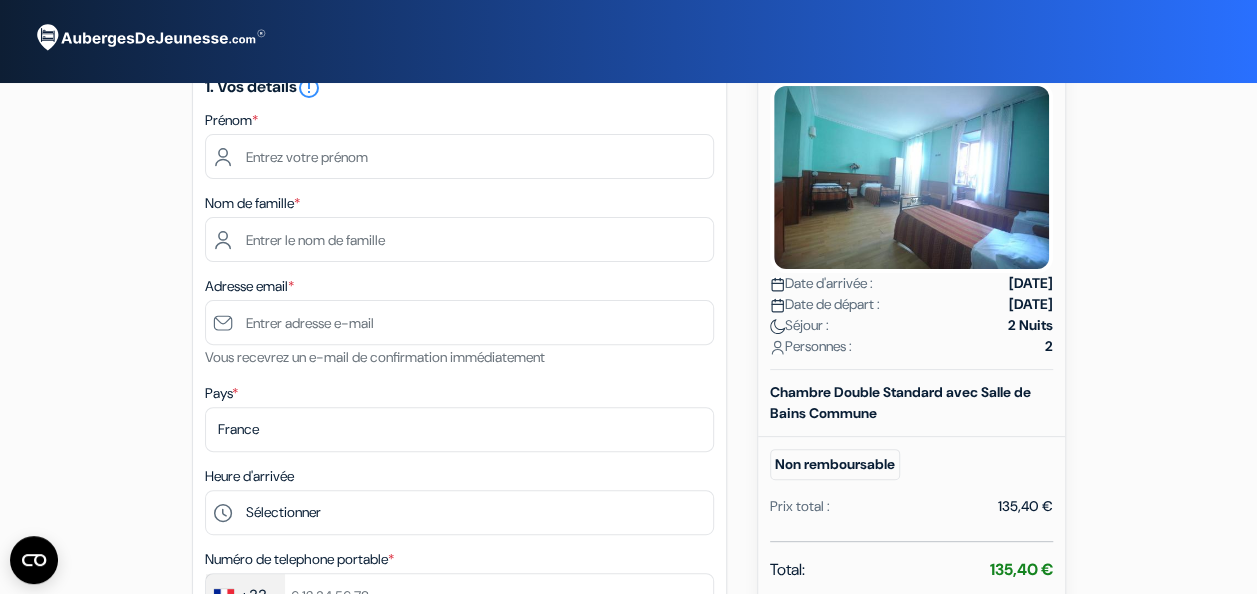 scroll, scrollTop: 0, scrollLeft: 0, axis: both 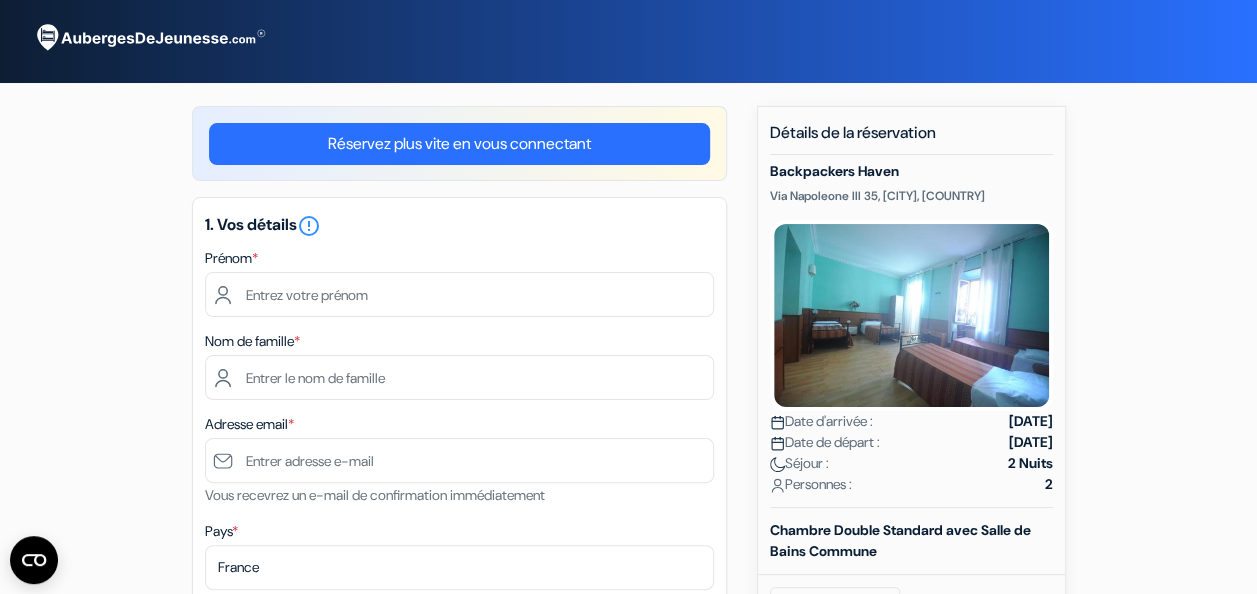 click on "Réservez plus vite en vous connectant" at bounding box center (459, 144) 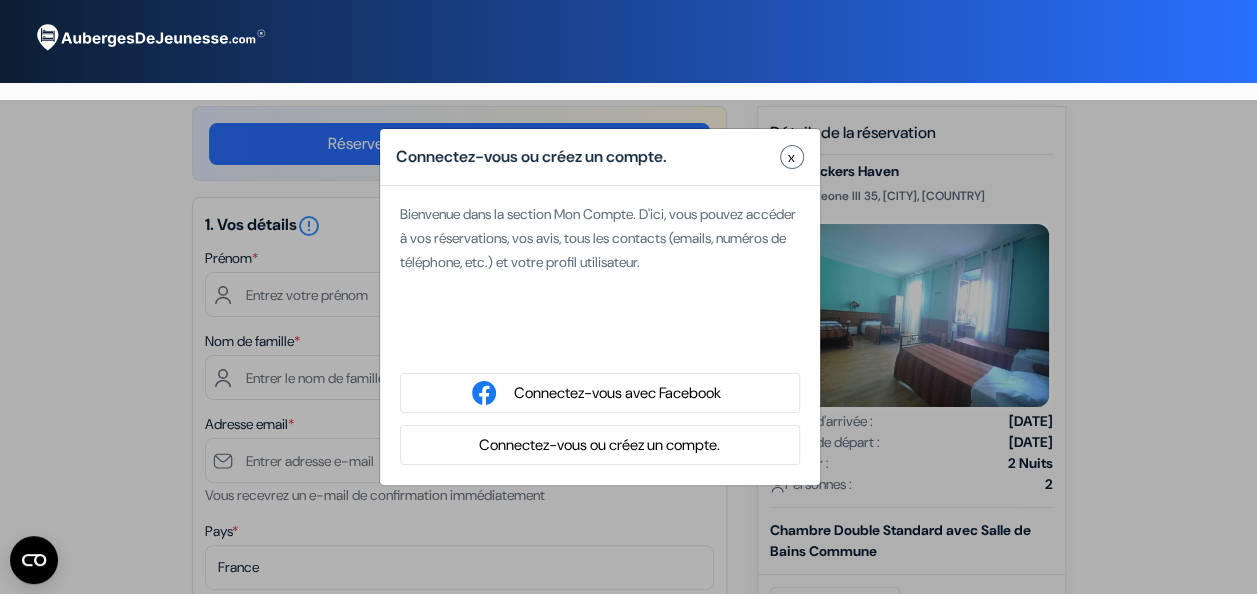 type on "[FIRST]" 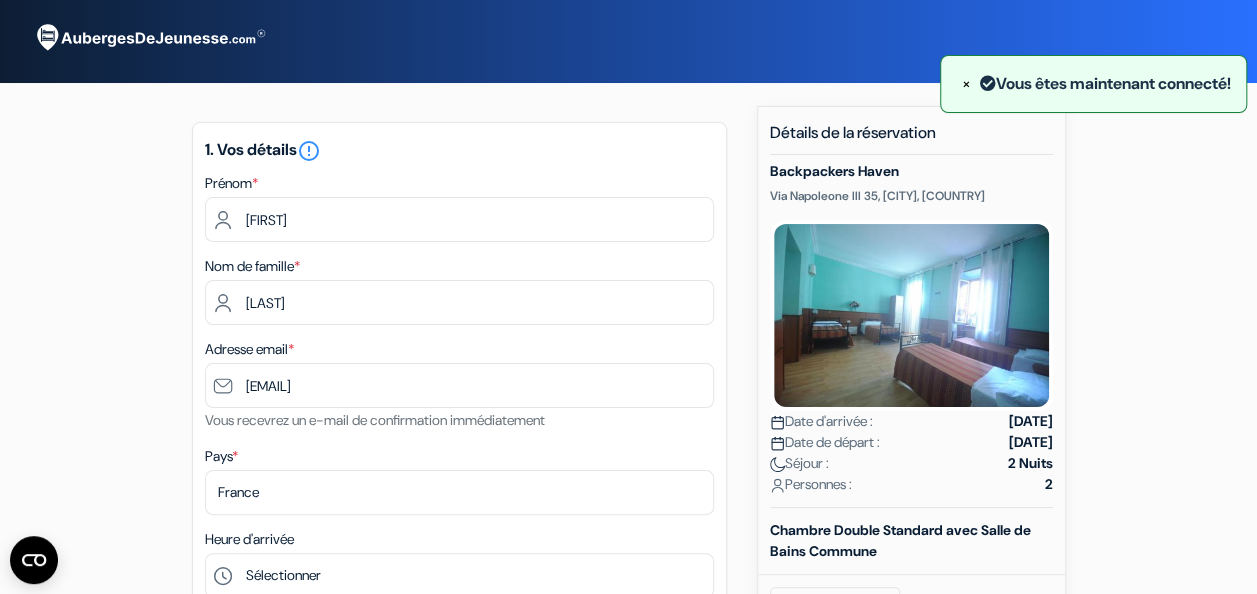 click on "Détails de la réservation
Backpackers Haven
Via Napoleone III 35,
[CITY], [COUNTRY]
Date d'arrivée :
5 septembre 2025
Date de départ :
7 septembre 2025
Séjour :
2" at bounding box center [911, 591] 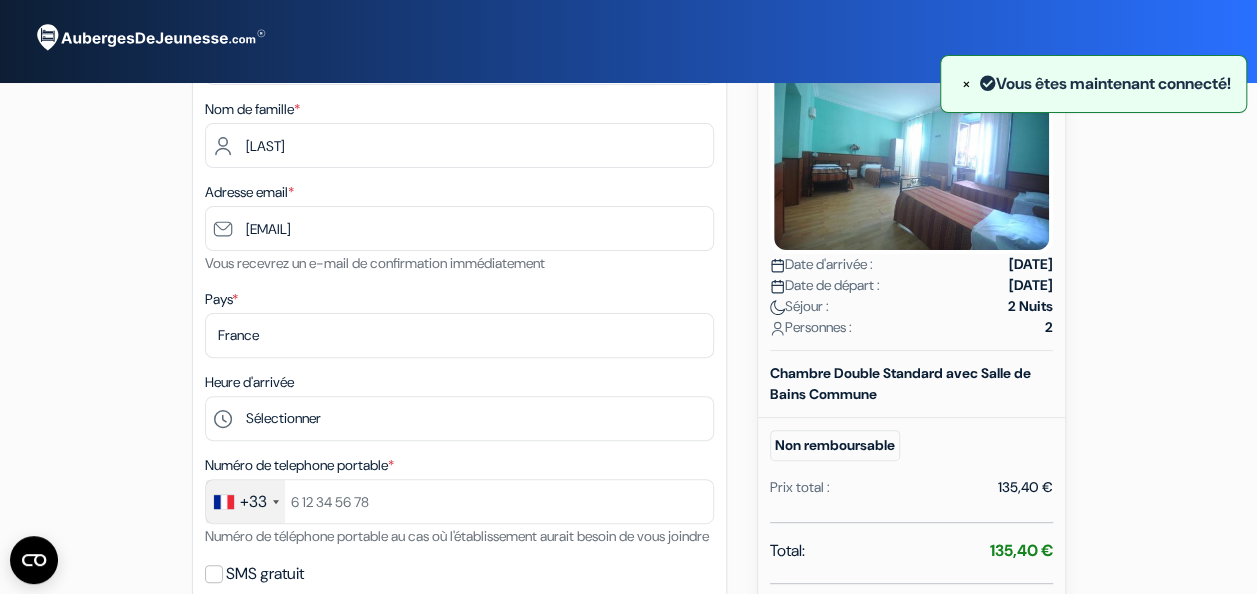 scroll, scrollTop: 156, scrollLeft: 0, axis: vertical 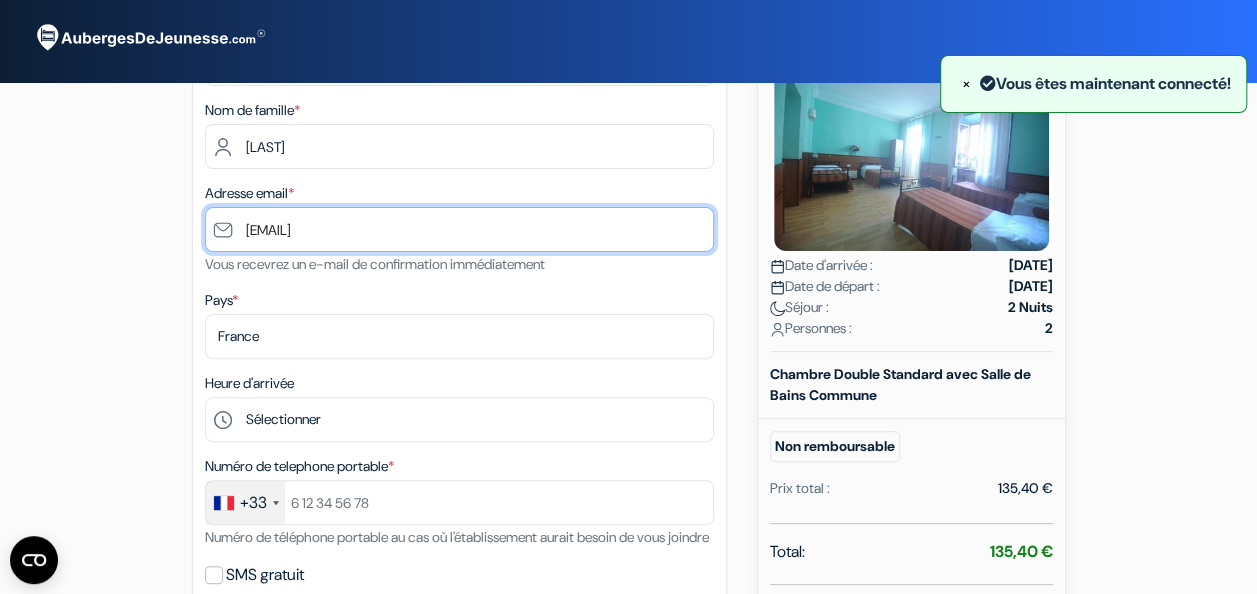 drag, startPoint x: 450, startPoint y: 236, endPoint x: 215, endPoint y: 234, distance: 235.00851 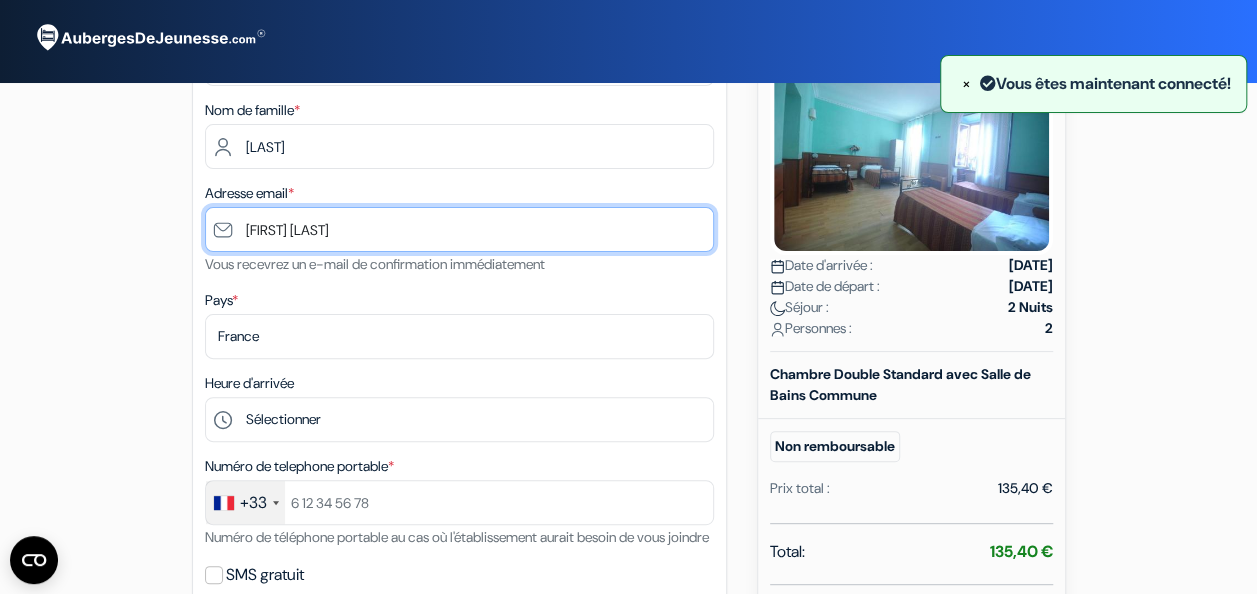 click on "[FIRST] [LAST]" at bounding box center [459, 229] 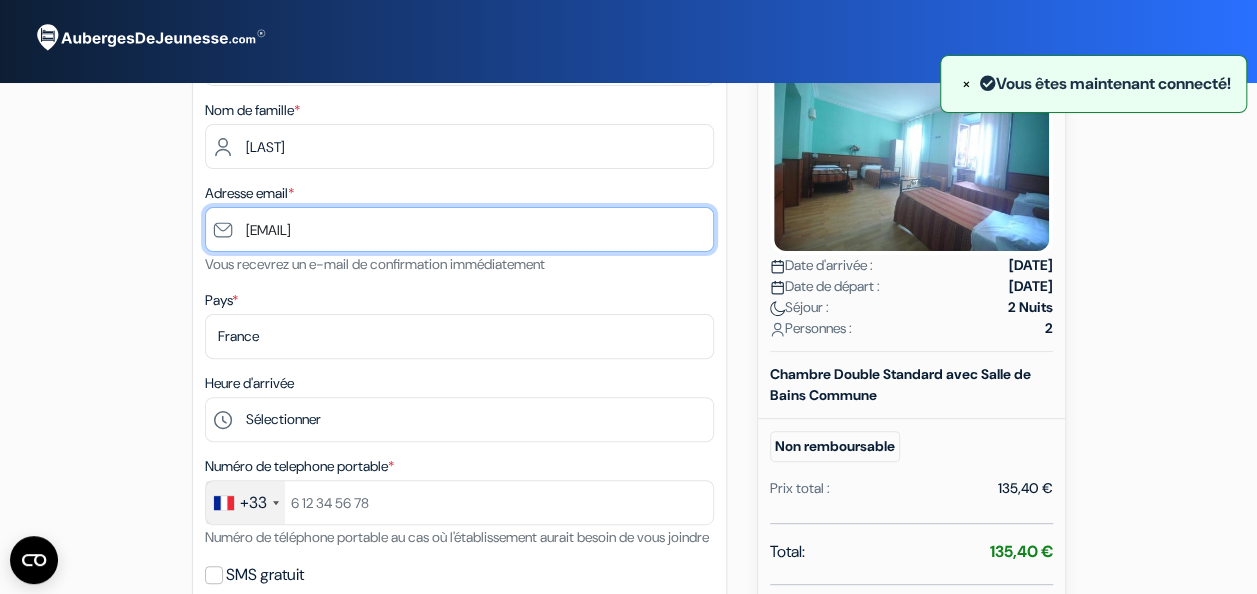 type on "[EMAIL]" 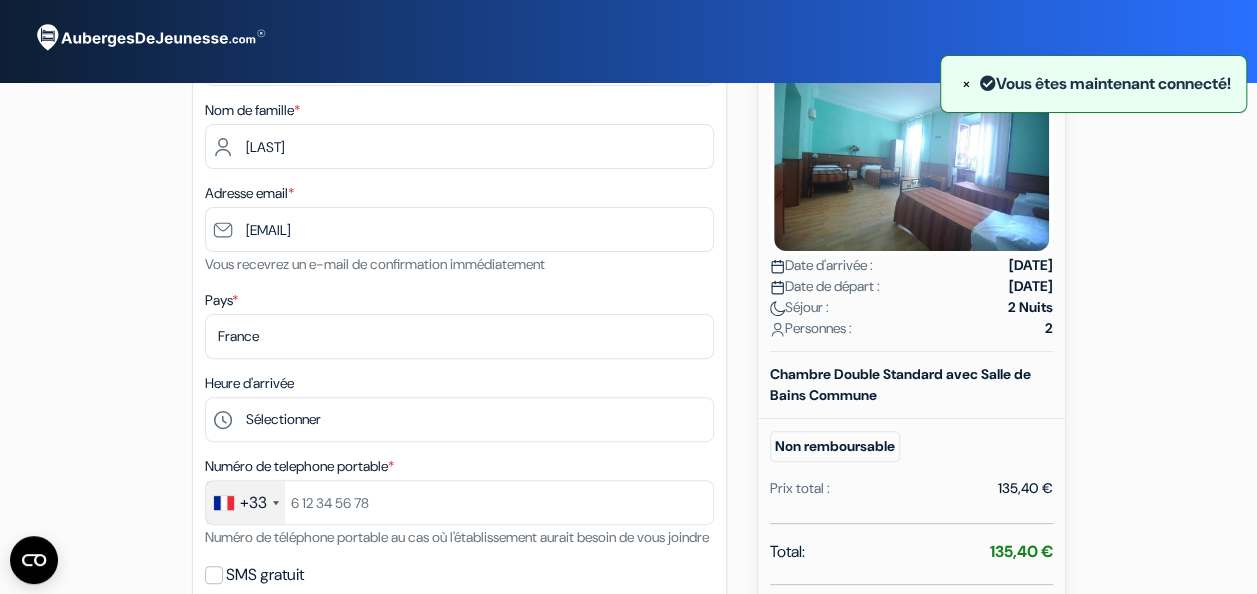 click on "add_box
Backpackers Haven
Via Napoleone III 35,
[CITY],
[COUNTRY]
Détails de l'établissement
X
Backpackers Haven no_plan" at bounding box center (629, 588) 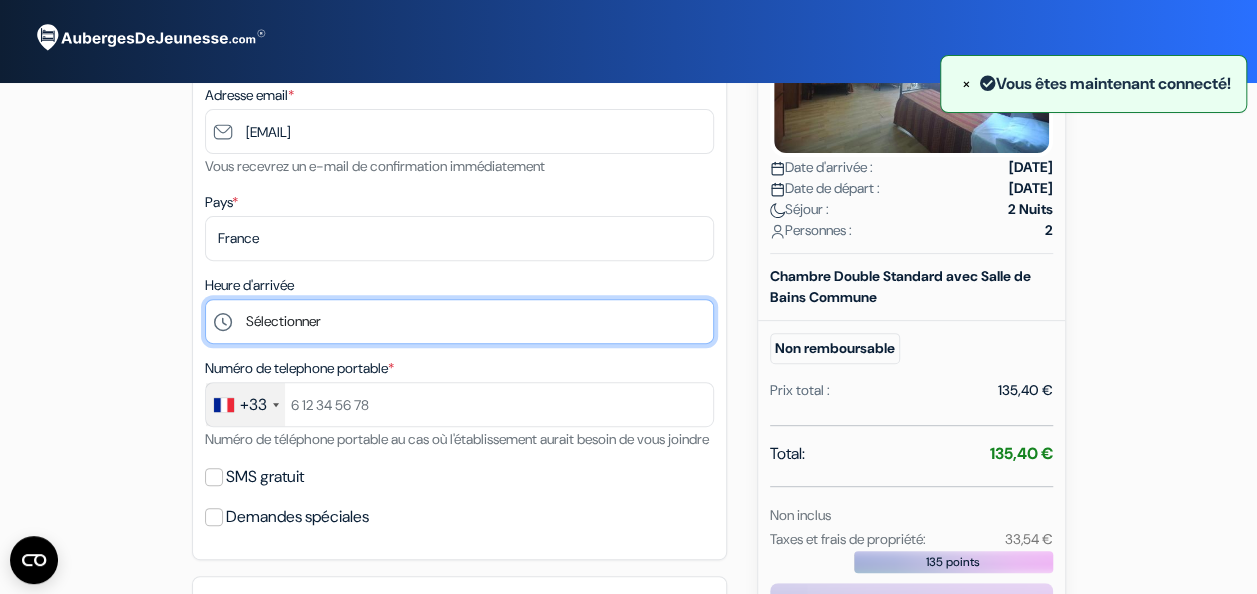 click on "Sélectionner
14:00
15:00
16:00
17:00
18:00
19:00
20:00
21:00
22:00
23:00" at bounding box center (459, 321) 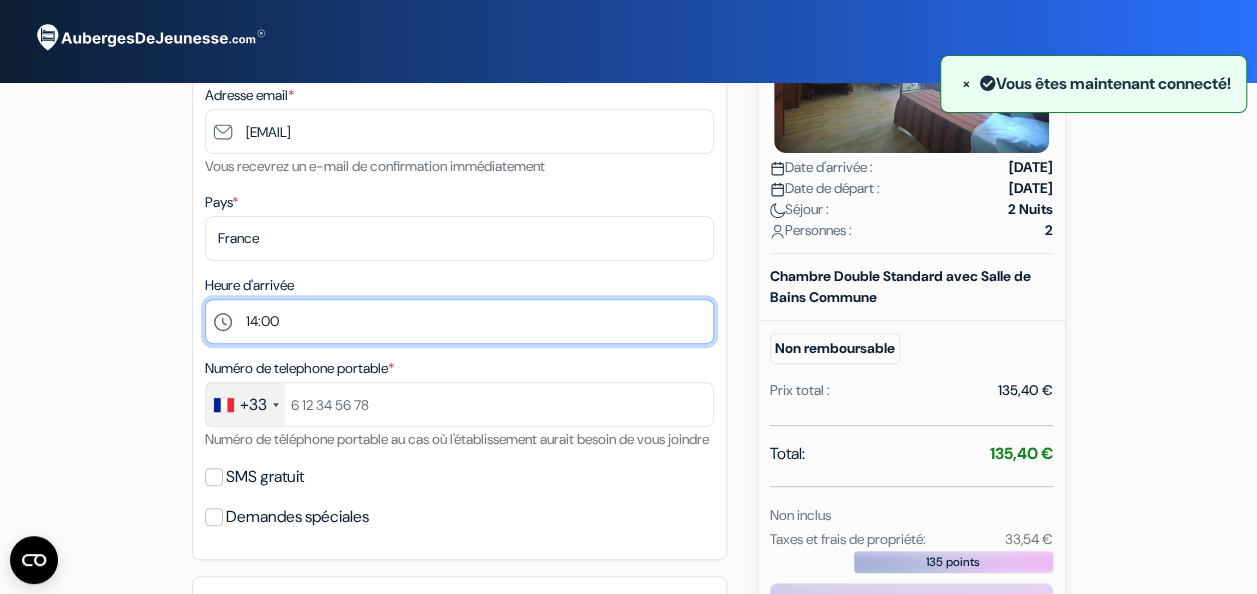 click on "Sélectionner
14:00
15:00
16:00
17:00
18:00
19:00
20:00
21:00
22:00
23:00" at bounding box center [459, 321] 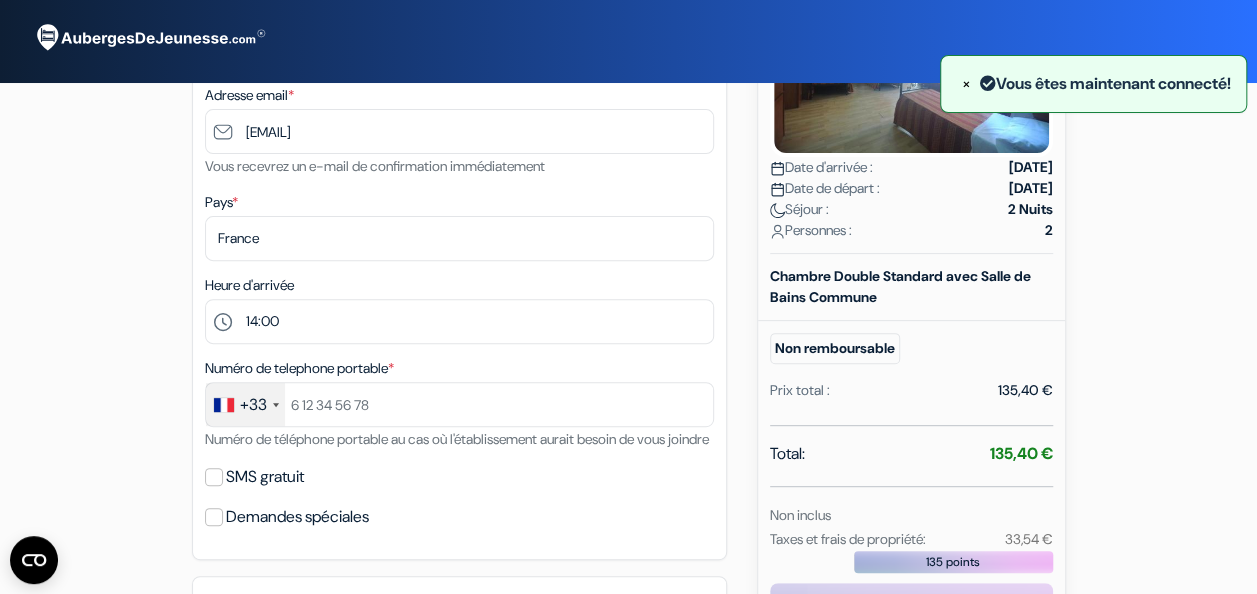 click on "add_box
Backpackers Haven
Via Napoleone III 35,
[CITY],
[COUNTRY]
Détails de l'établissement
X
Backpackers Haven no_plan" at bounding box center (629, 490) 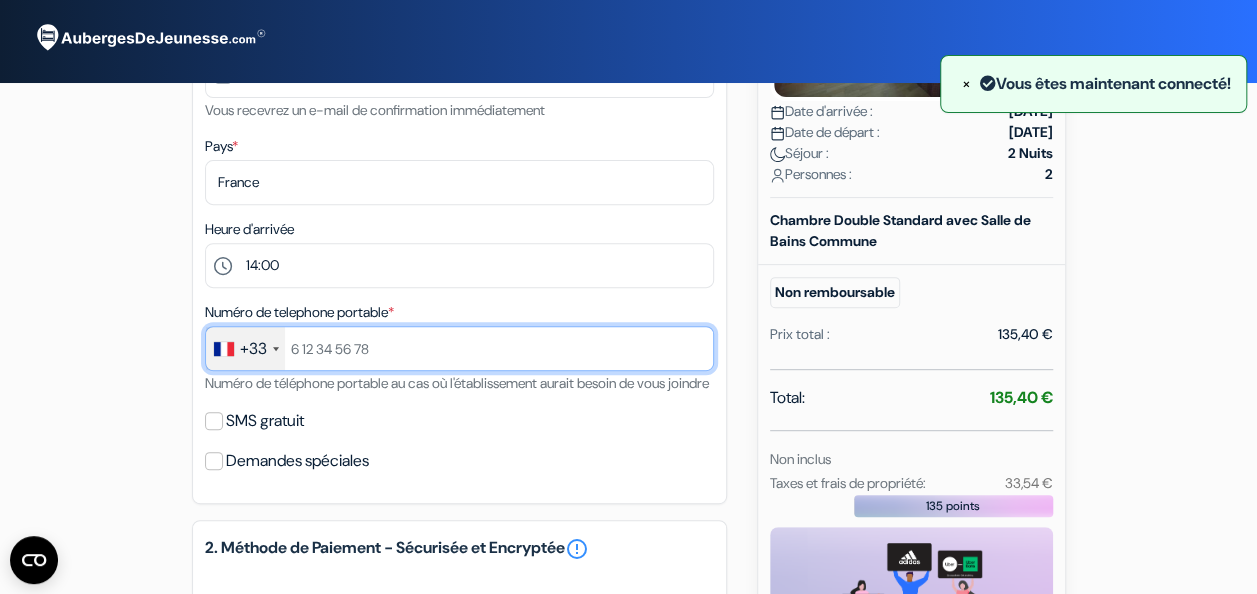 click at bounding box center (459, 348) 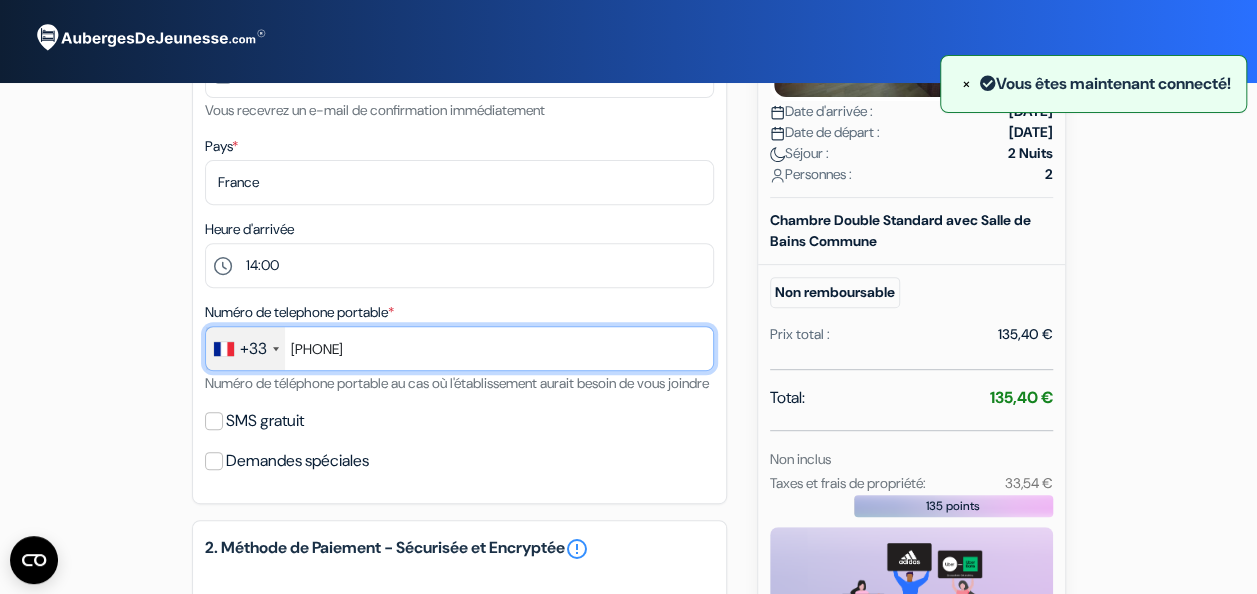 click on "[PHONE]" at bounding box center [459, 348] 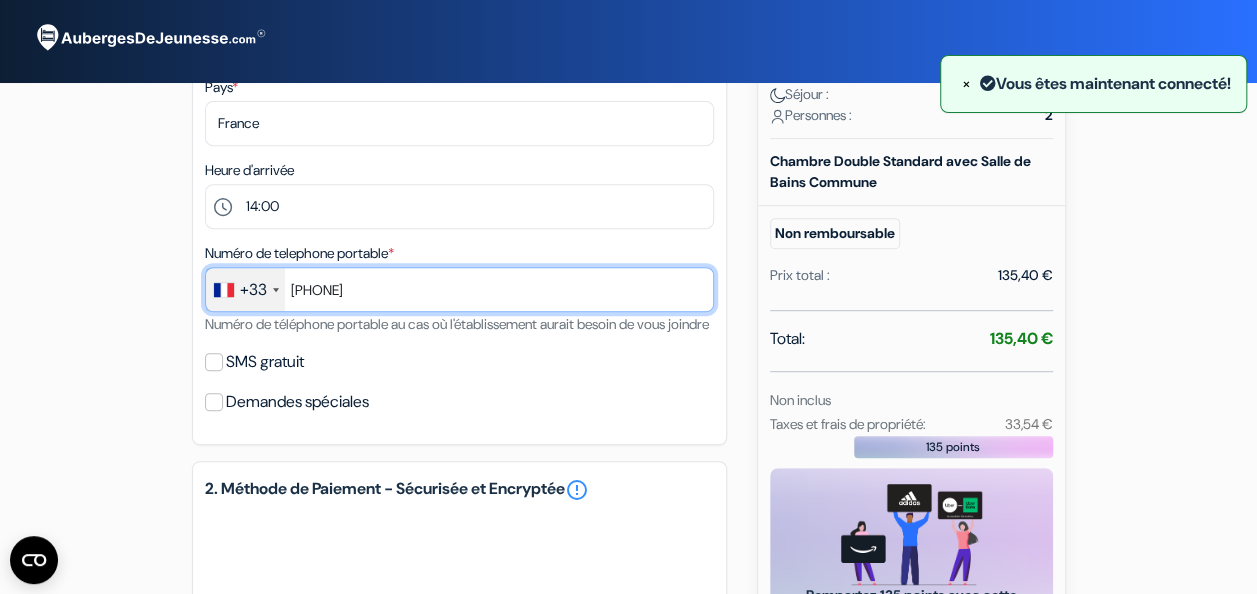 scroll, scrollTop: 370, scrollLeft: 0, axis: vertical 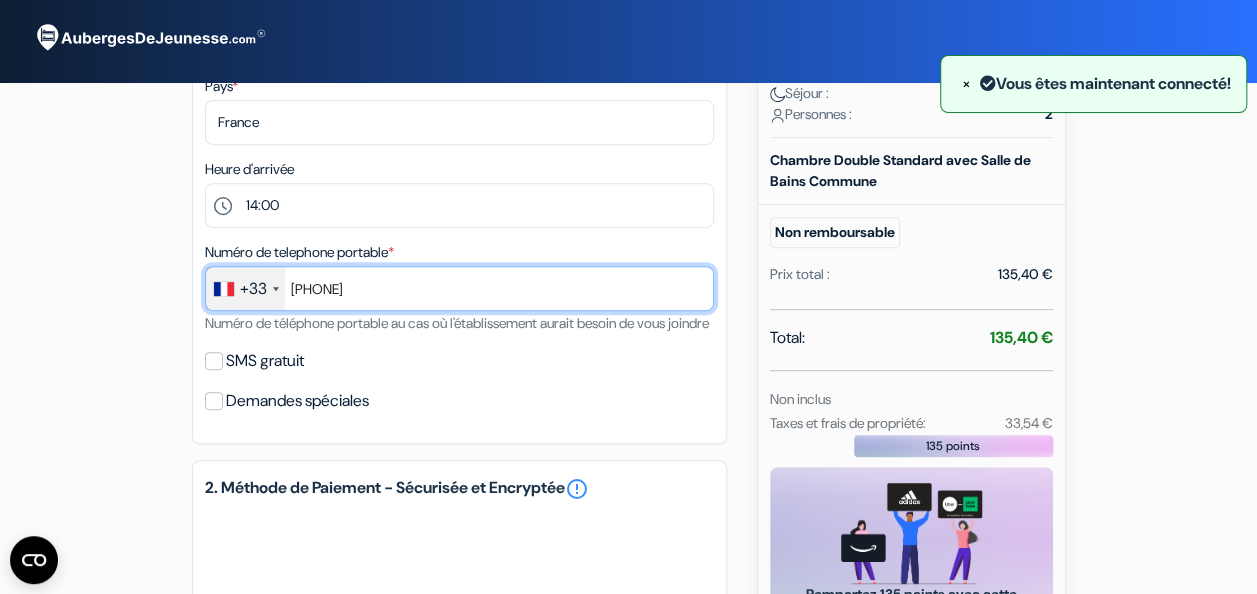 type on "[PHONE]" 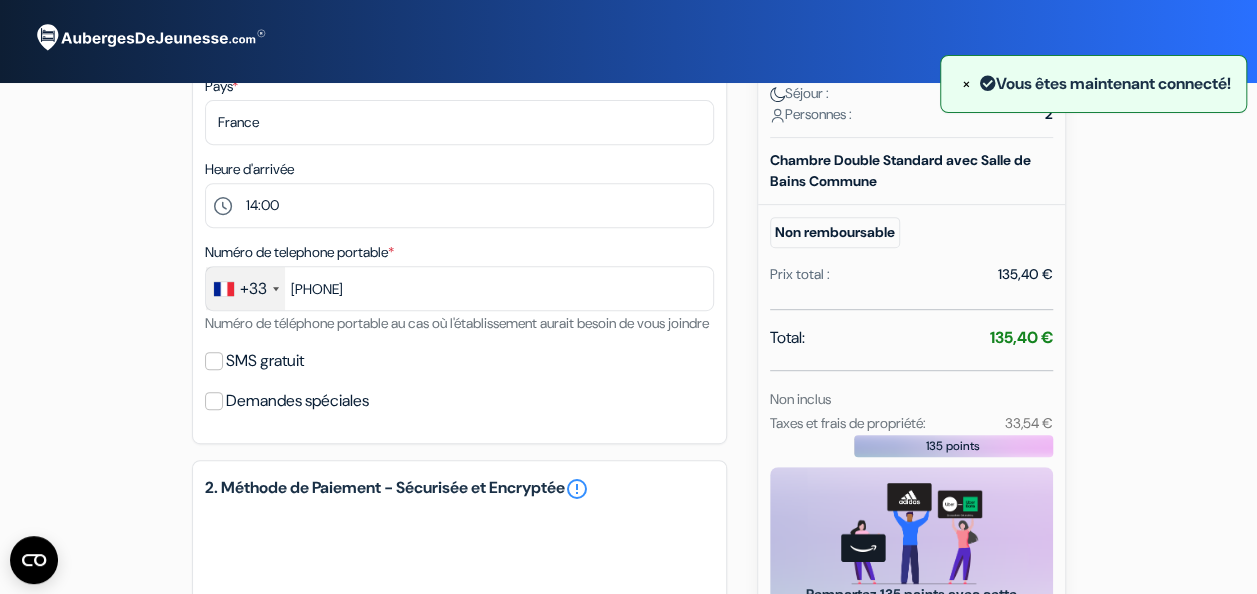 click on "add_box
Backpackers Haven
Via Napoleone III 35,
[CITY],
[COUNTRY]
Détails de l'établissement
X
Backpackers Haven no_plan" at bounding box center [629, 374] 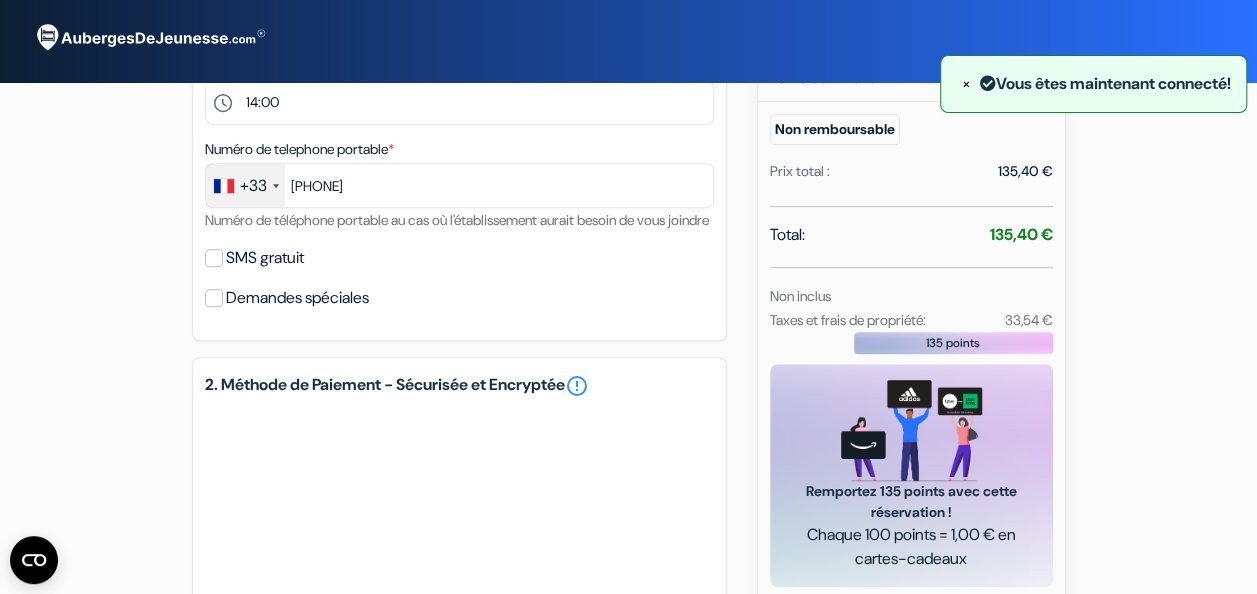 scroll, scrollTop: 474, scrollLeft: 0, axis: vertical 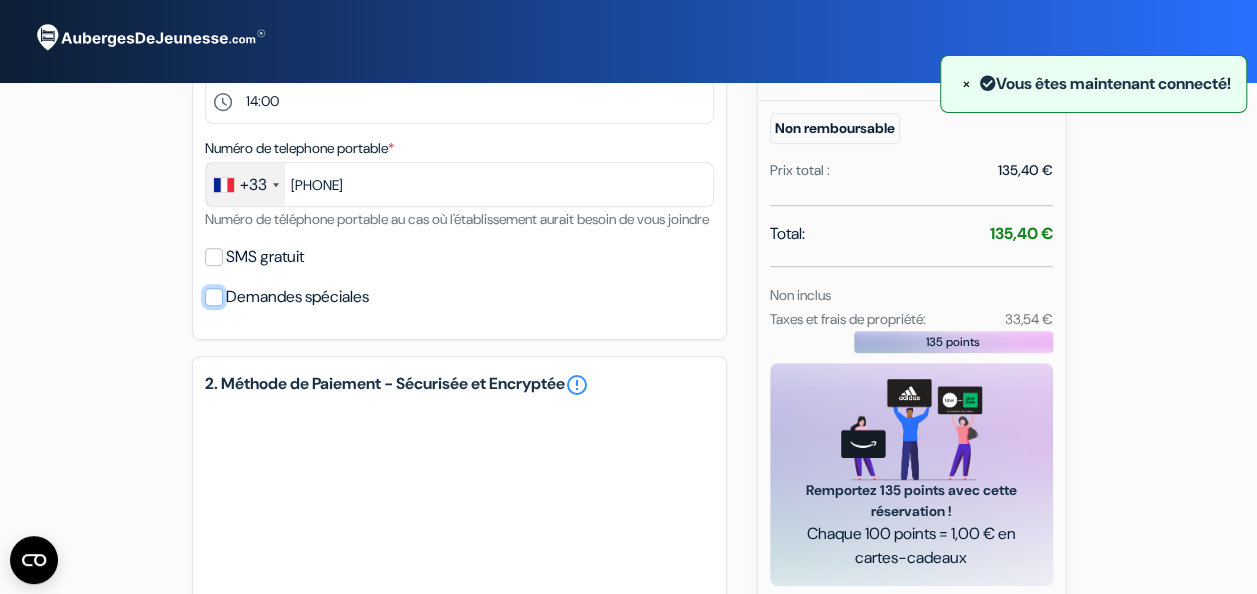click on "Demandes spéciales" at bounding box center (214, 297) 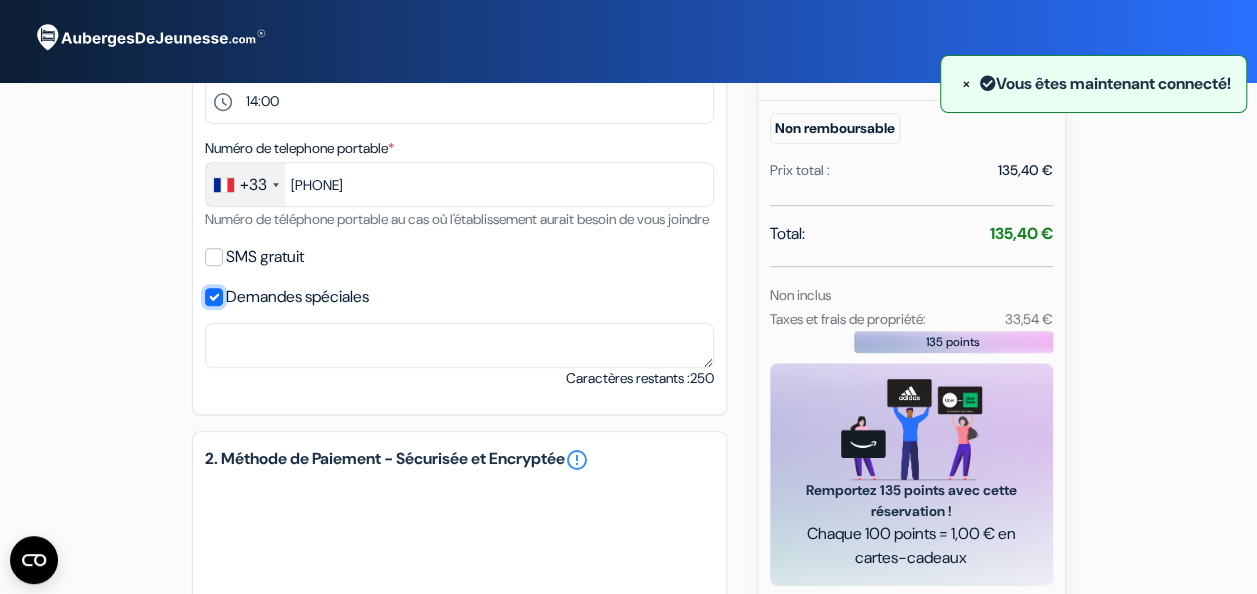 click on "Demandes spéciales" at bounding box center [214, 297] 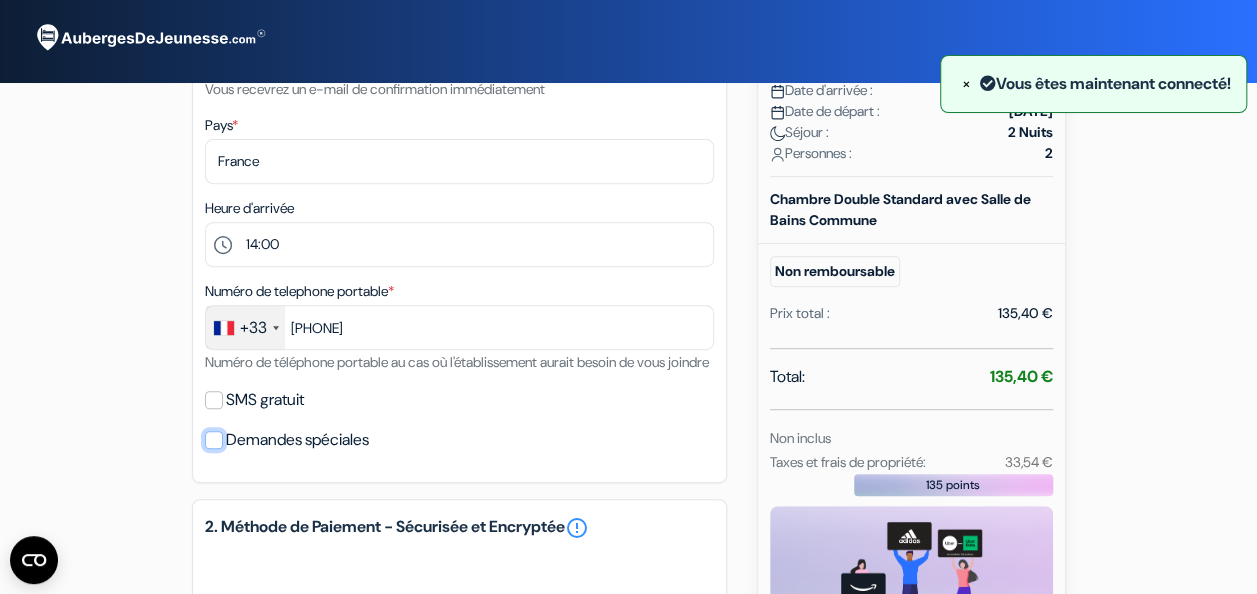 scroll, scrollTop: 332, scrollLeft: 0, axis: vertical 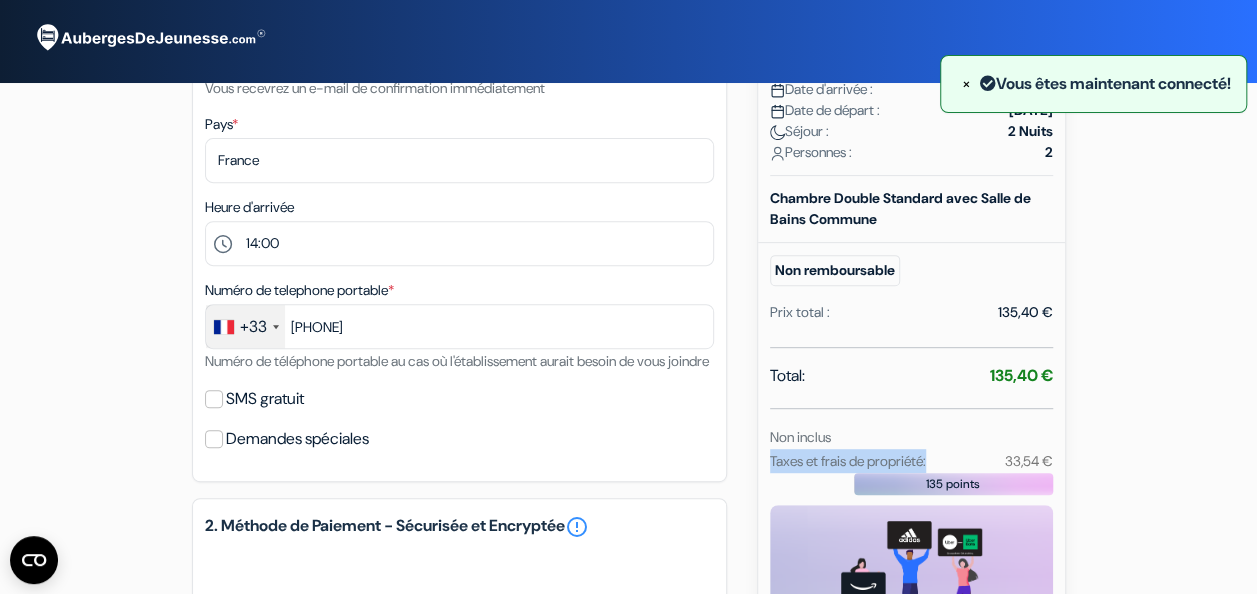 drag, startPoint x: 772, startPoint y: 459, endPoint x: 942, endPoint y: 454, distance: 170.07352 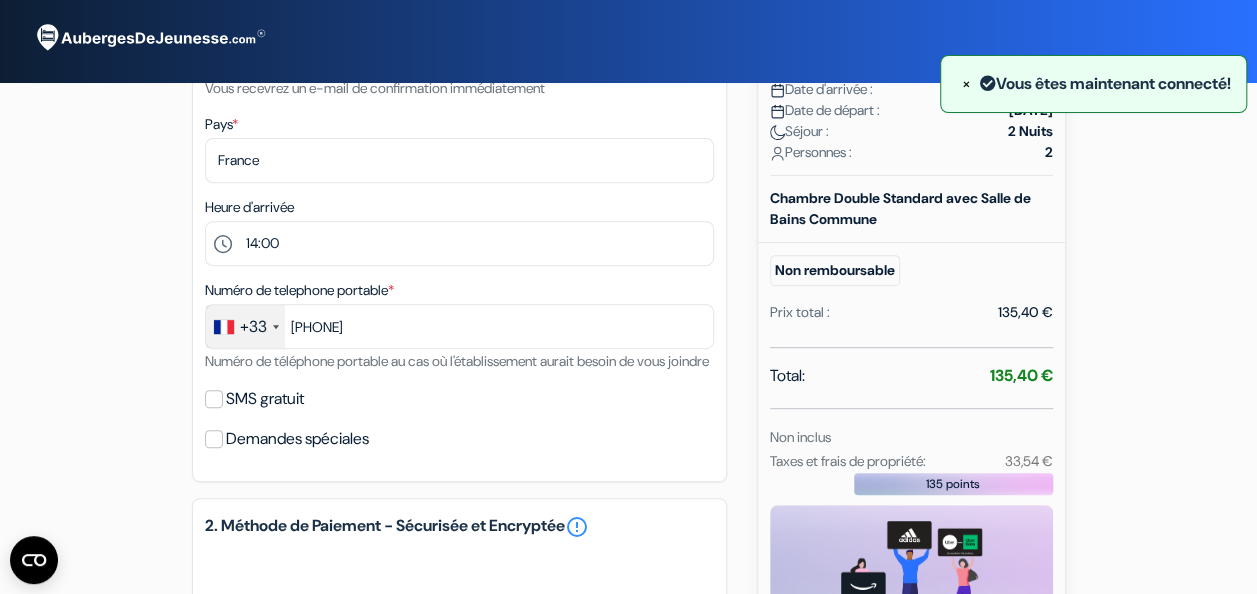 click on "add_box
Backpackers Haven
Via Napoleone III 35,
[CITY],
[COUNTRY]
Détails de l'établissement
X
Backpackers Haven no_plan" at bounding box center (629, 412) 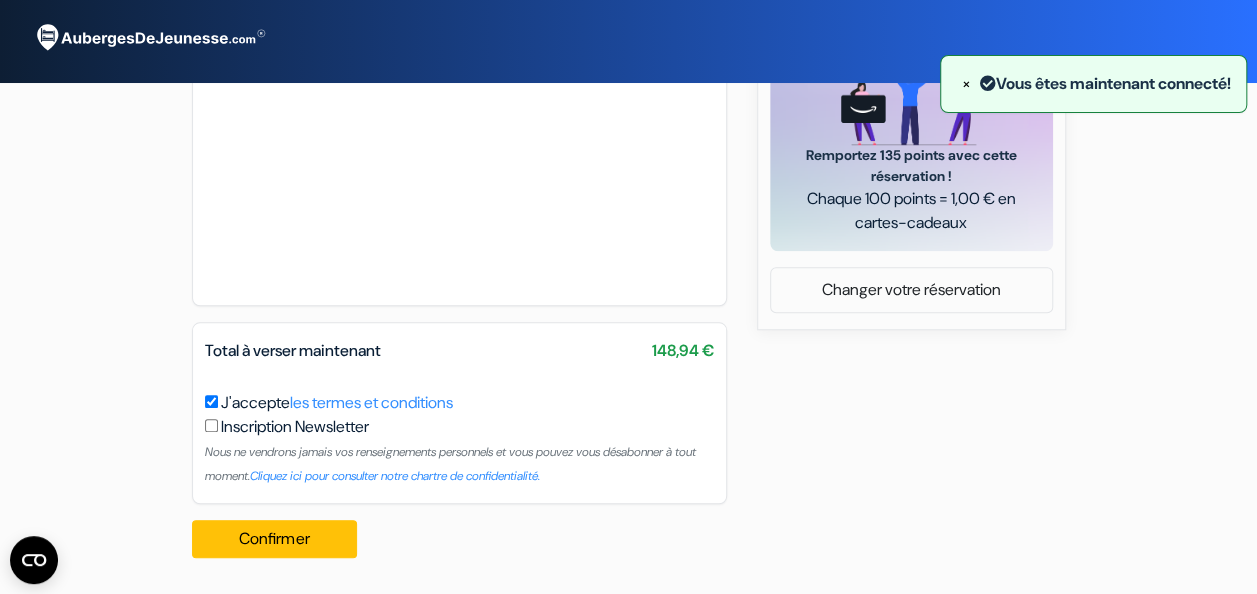 scroll, scrollTop: 834, scrollLeft: 0, axis: vertical 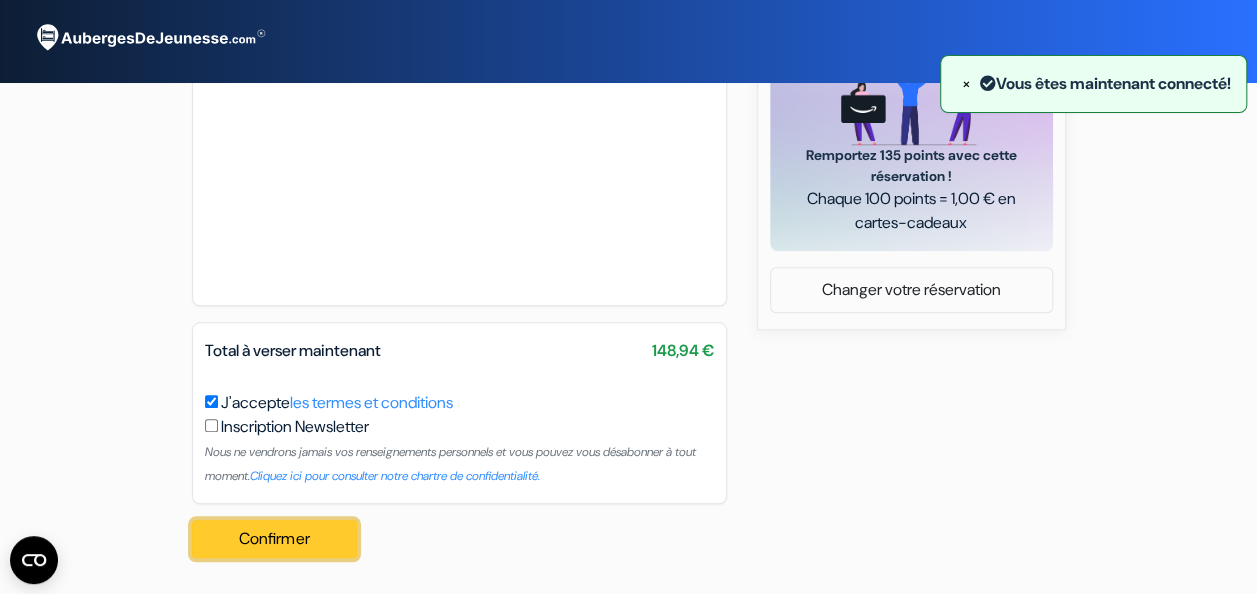 click on "Confirmer
Loading..." at bounding box center (275, 539) 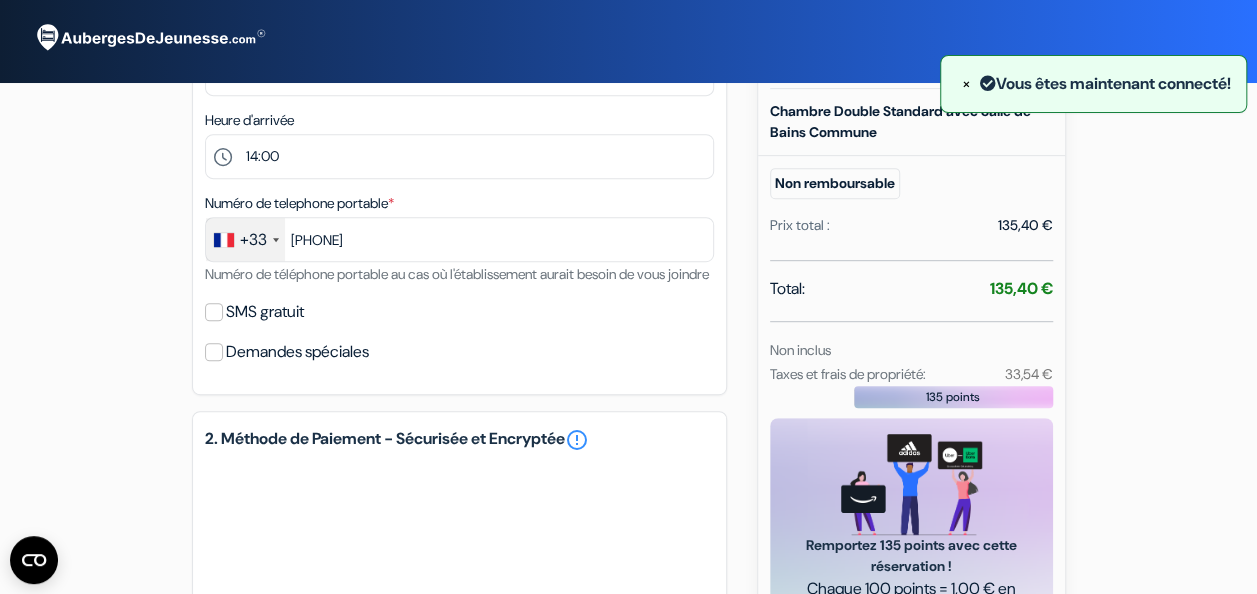 scroll, scrollTop: 402, scrollLeft: 0, axis: vertical 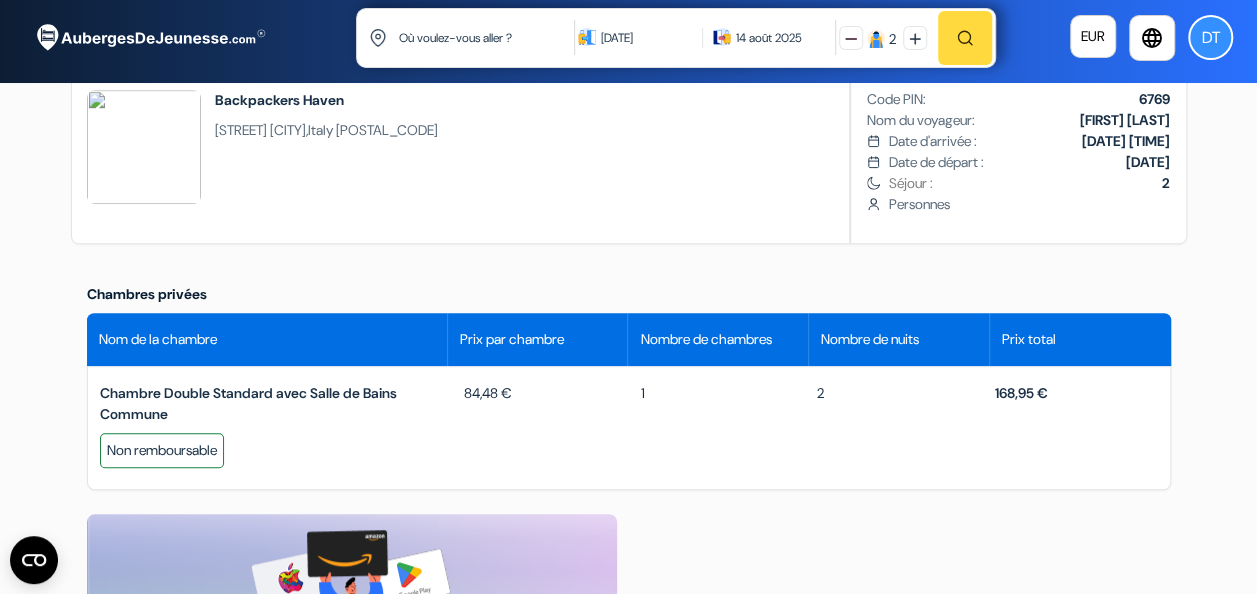 drag, startPoint x: 488, startPoint y: 392, endPoint x: 546, endPoint y: 395, distance: 58.077534 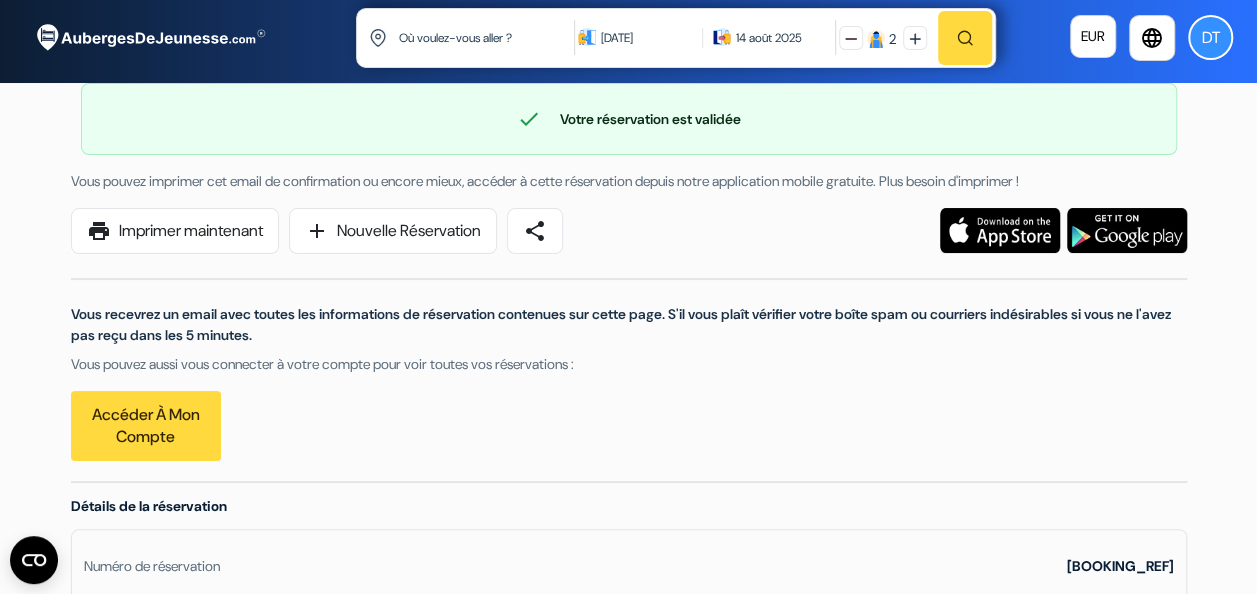 scroll, scrollTop: 42, scrollLeft: 0, axis: vertical 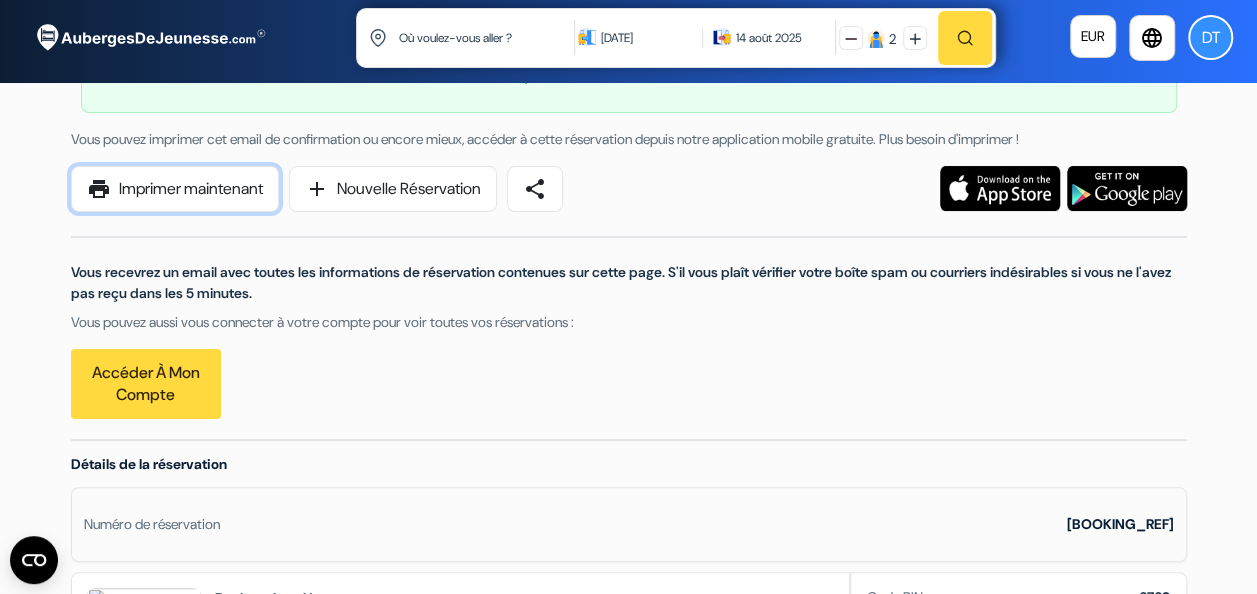 drag, startPoint x: 222, startPoint y: 195, endPoint x: 152, endPoint y: 470, distance: 283.7693 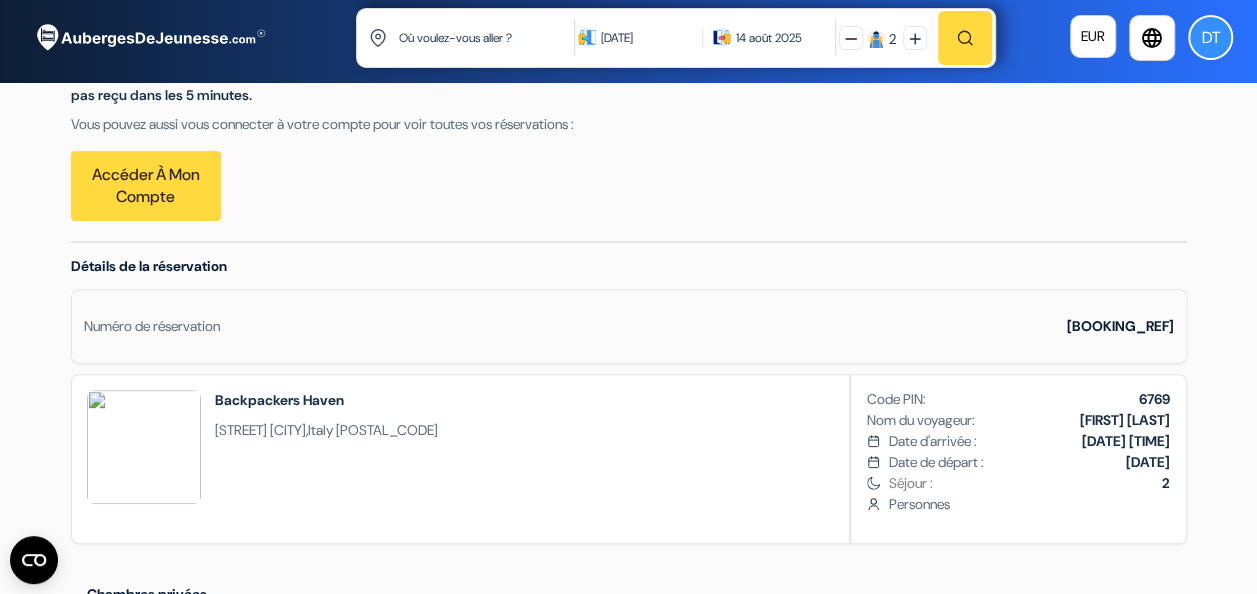 scroll, scrollTop: 239, scrollLeft: 0, axis: vertical 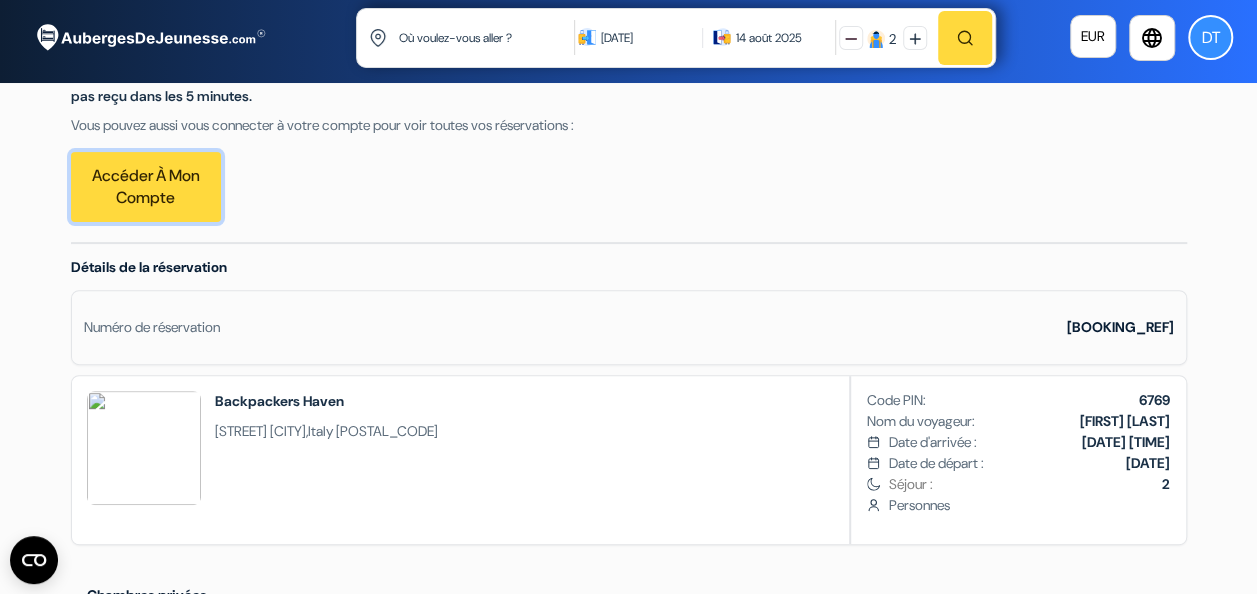 click on "Accéder à mon compte" at bounding box center [146, 187] 